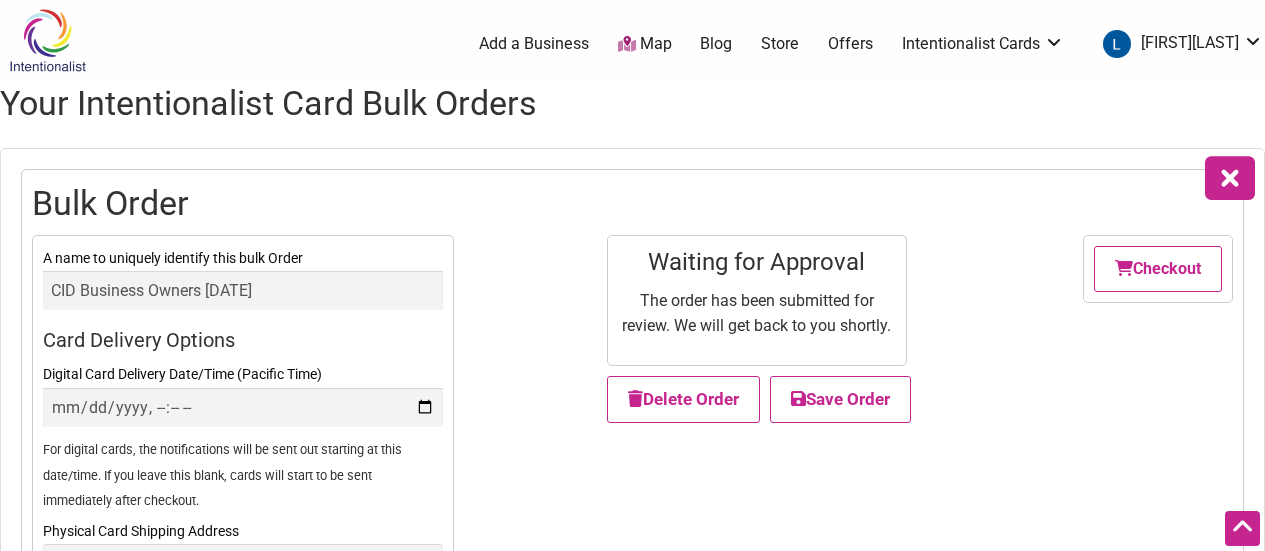 select on "Digital" 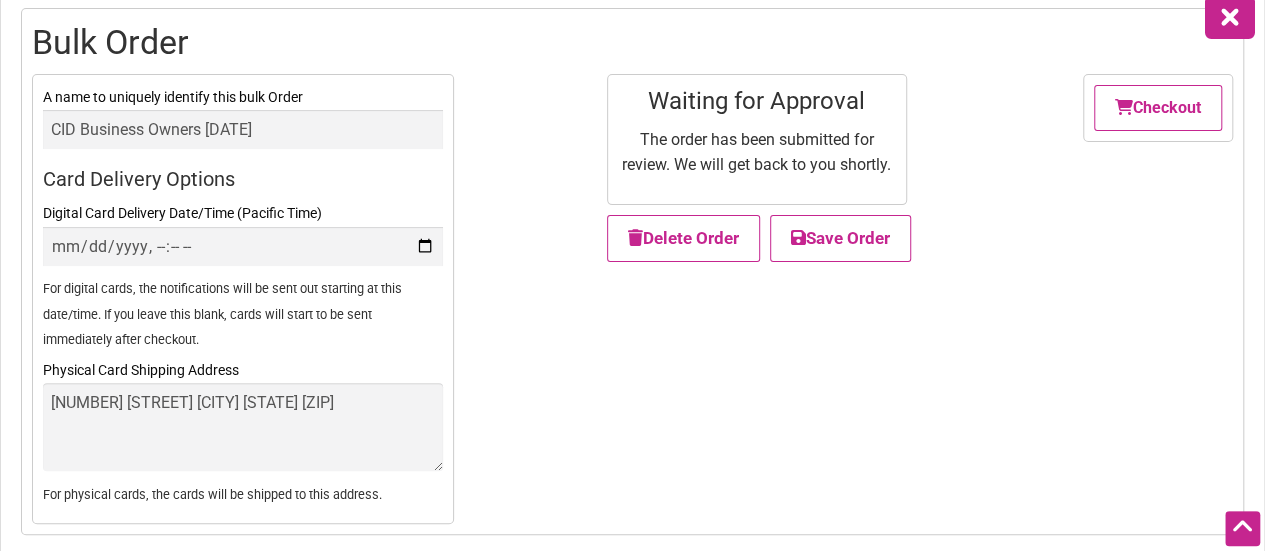 scroll, scrollTop: 0, scrollLeft: 0, axis: both 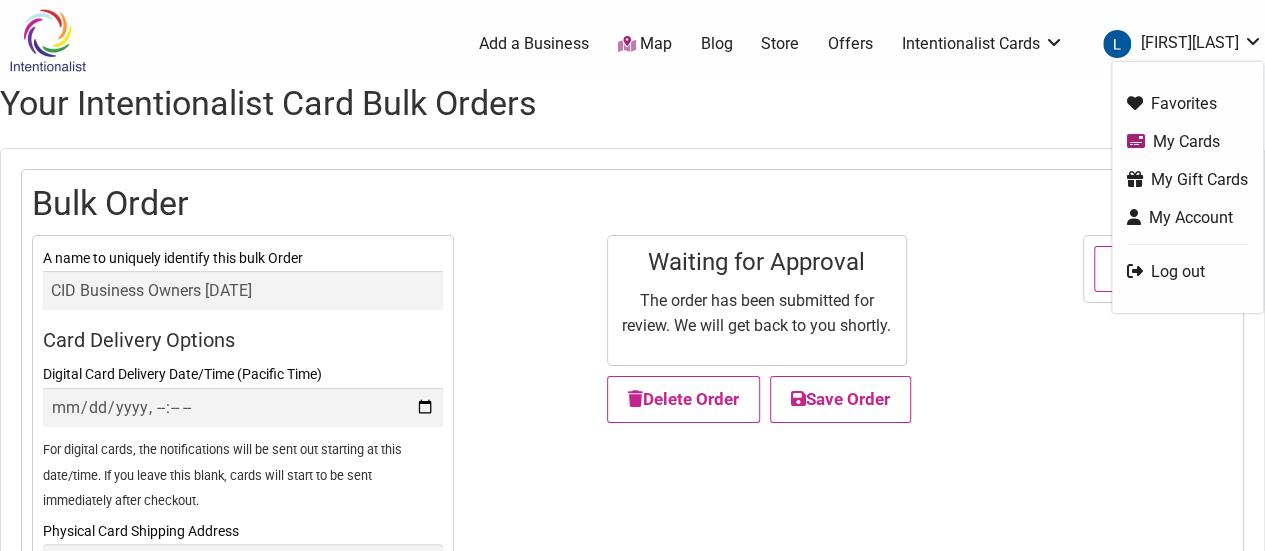 click on "[LAST]" at bounding box center [1178, 44] 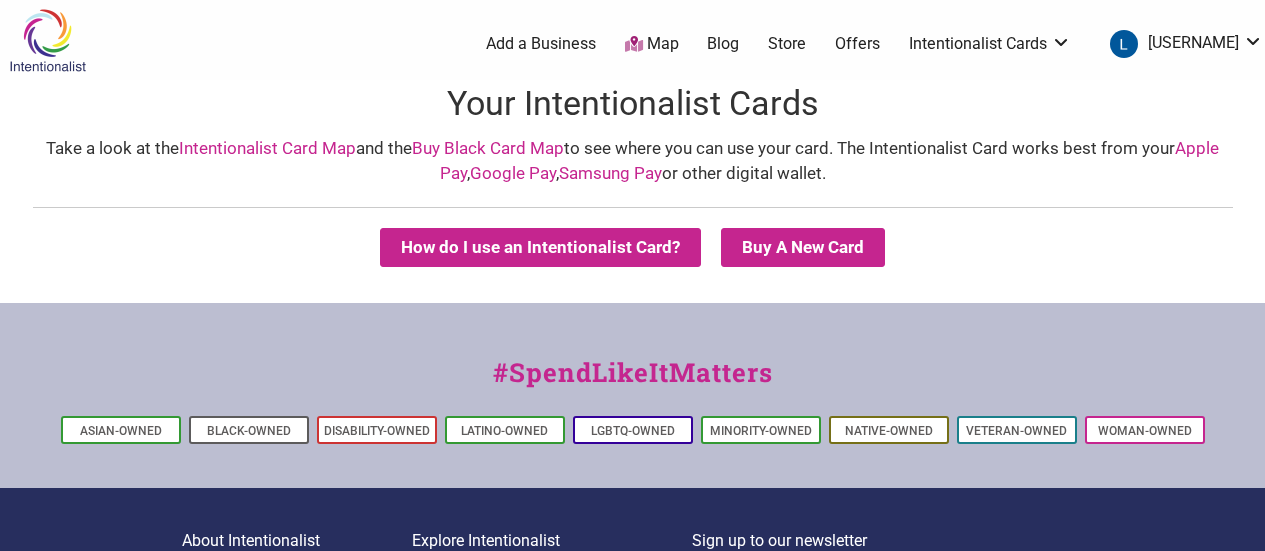 scroll, scrollTop: 0, scrollLeft: 0, axis: both 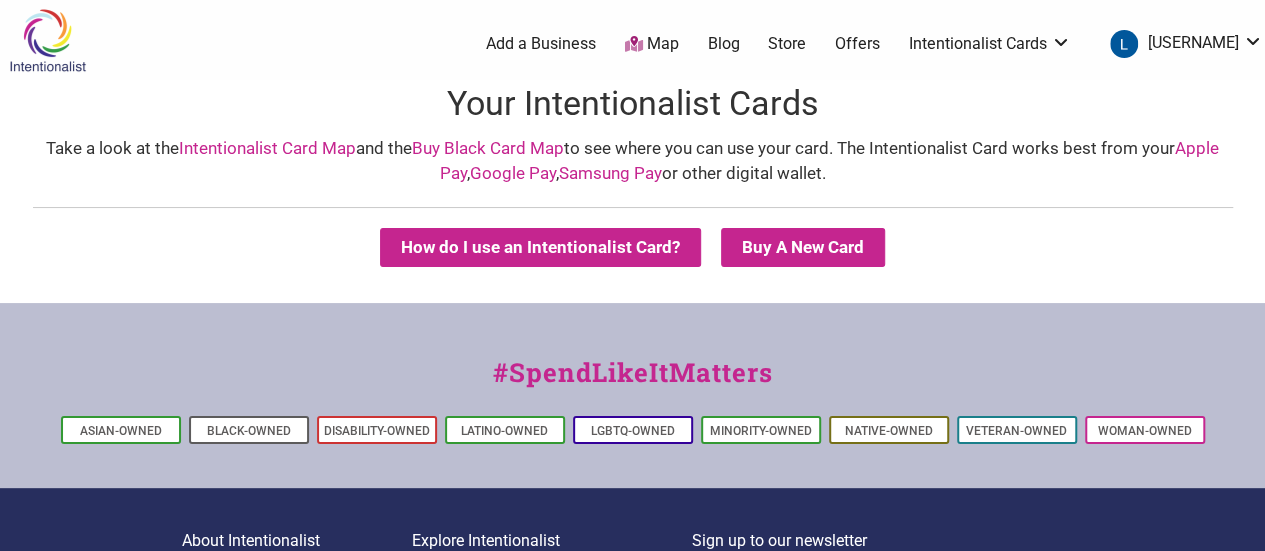 click on "[FIRST][LAST]" at bounding box center [1181, 44] 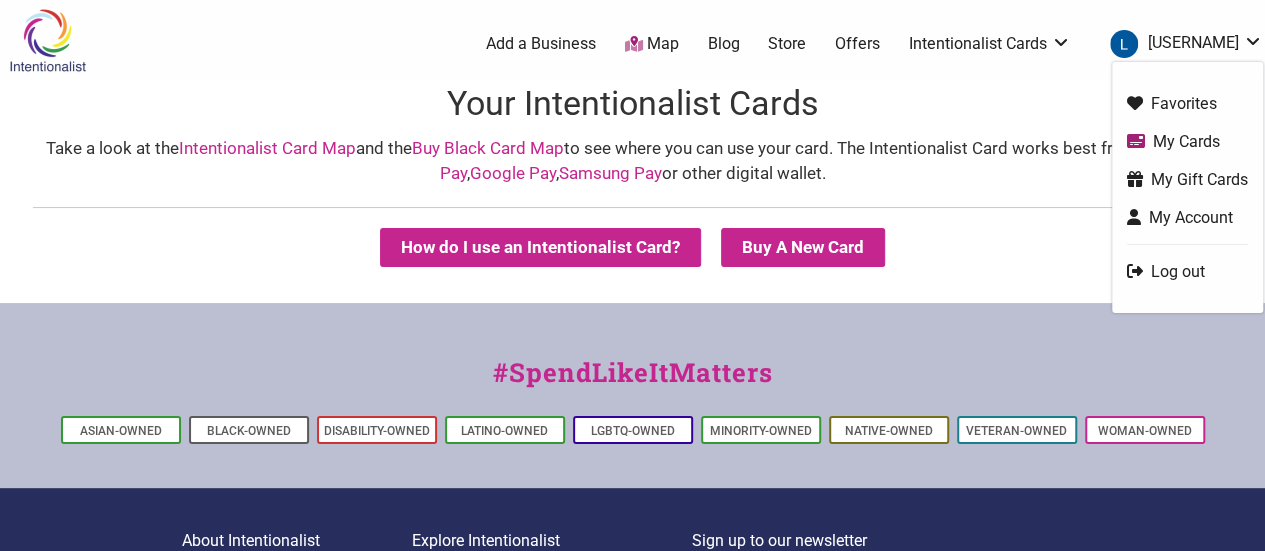 click on "My Account" at bounding box center [1187, 217] 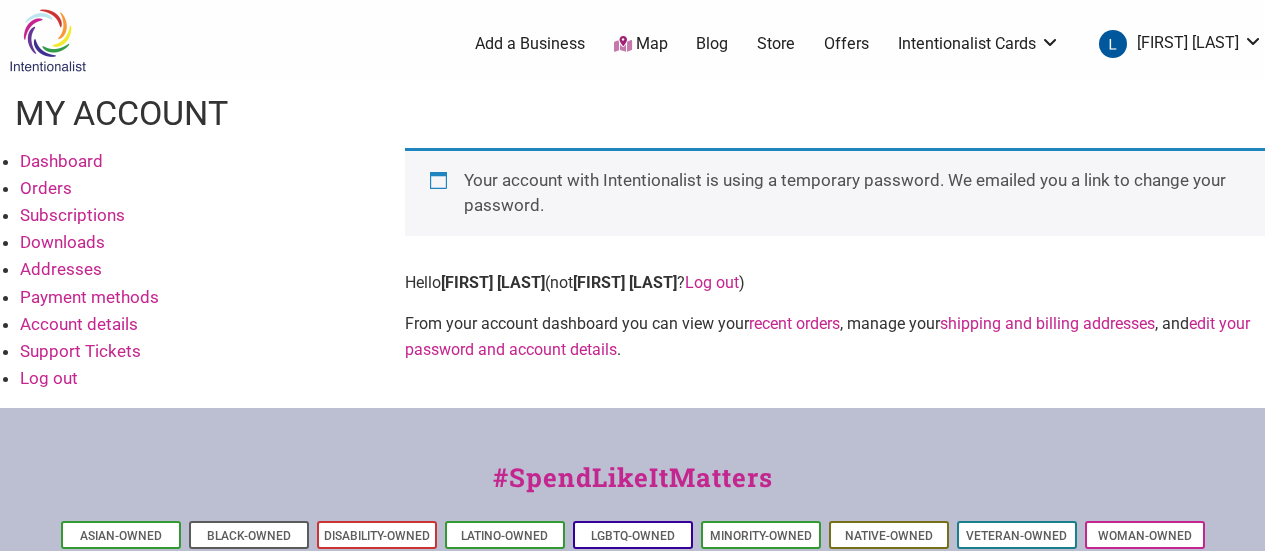 scroll, scrollTop: 0, scrollLeft: 0, axis: both 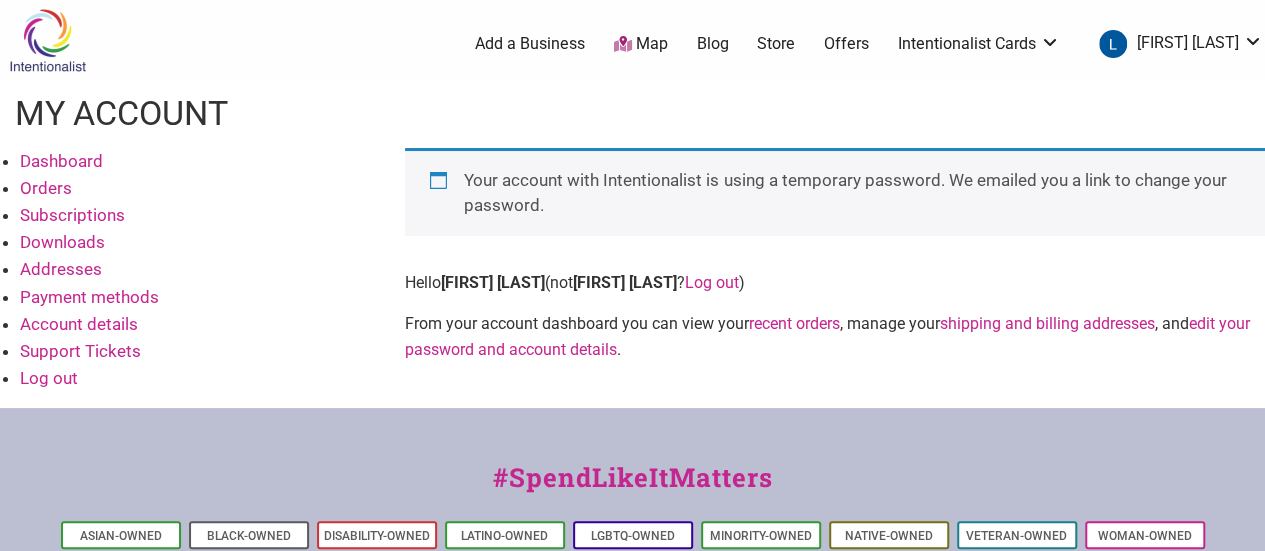 click on "Orders" at bounding box center (46, 188) 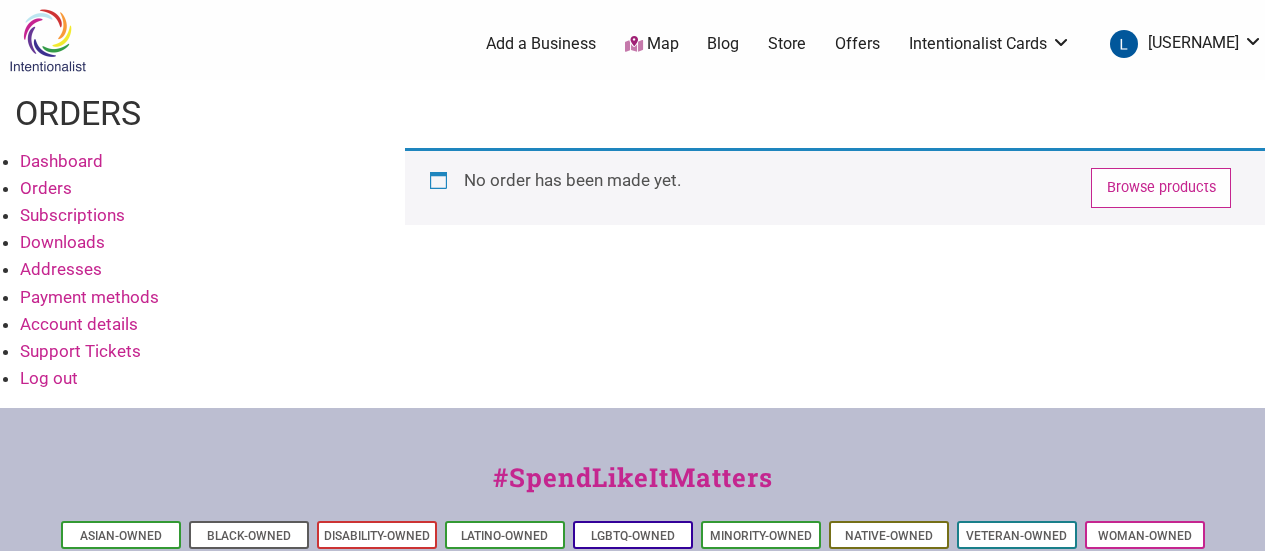 scroll, scrollTop: 0, scrollLeft: 0, axis: both 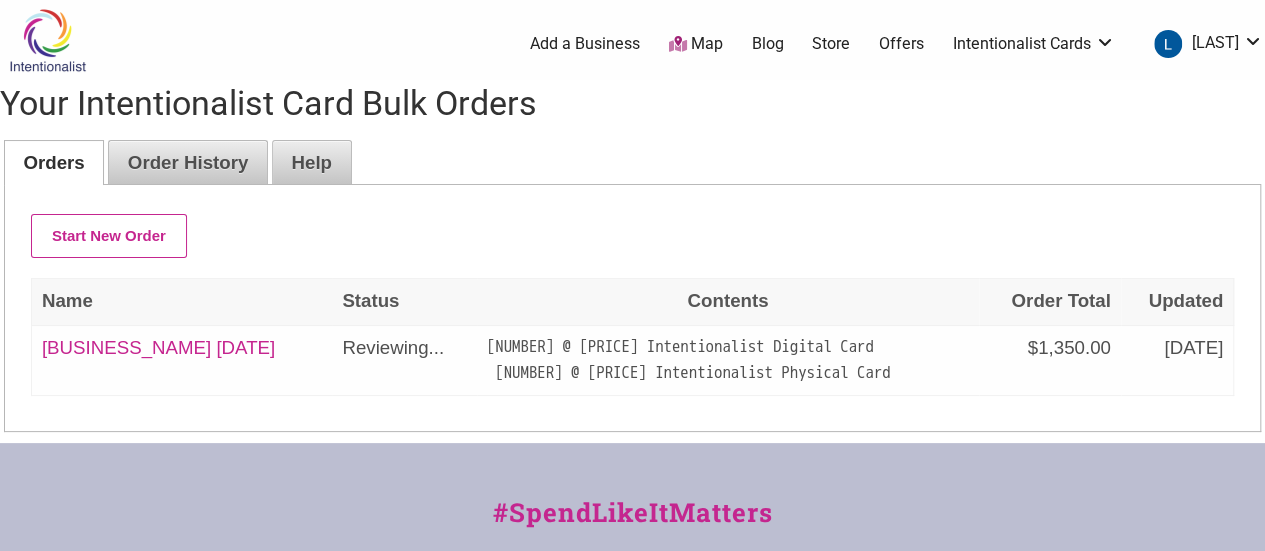 click on "[BUSINESS_NAME] [DATE]" at bounding box center [158, 347] 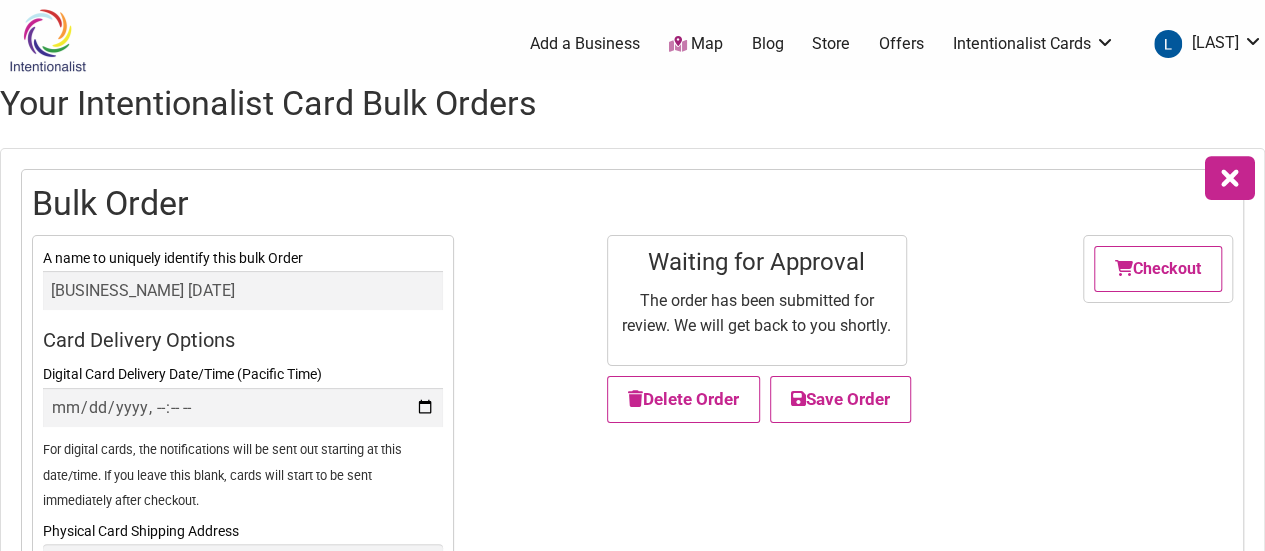 scroll, scrollTop: 21, scrollLeft: 0, axis: vertical 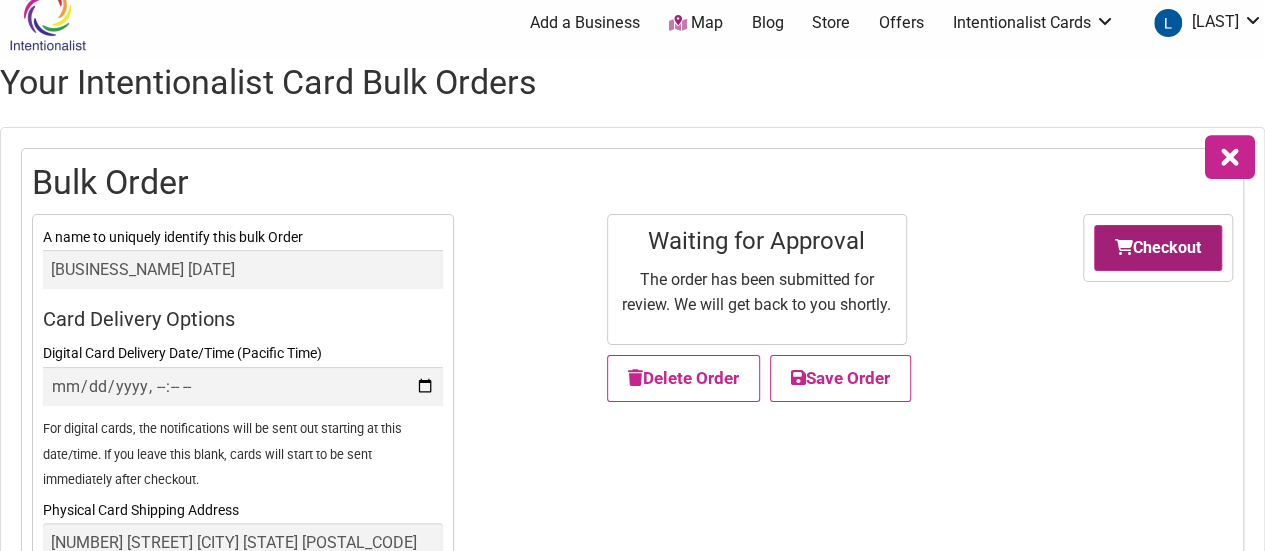 click on "Checkout" at bounding box center (1158, 248) 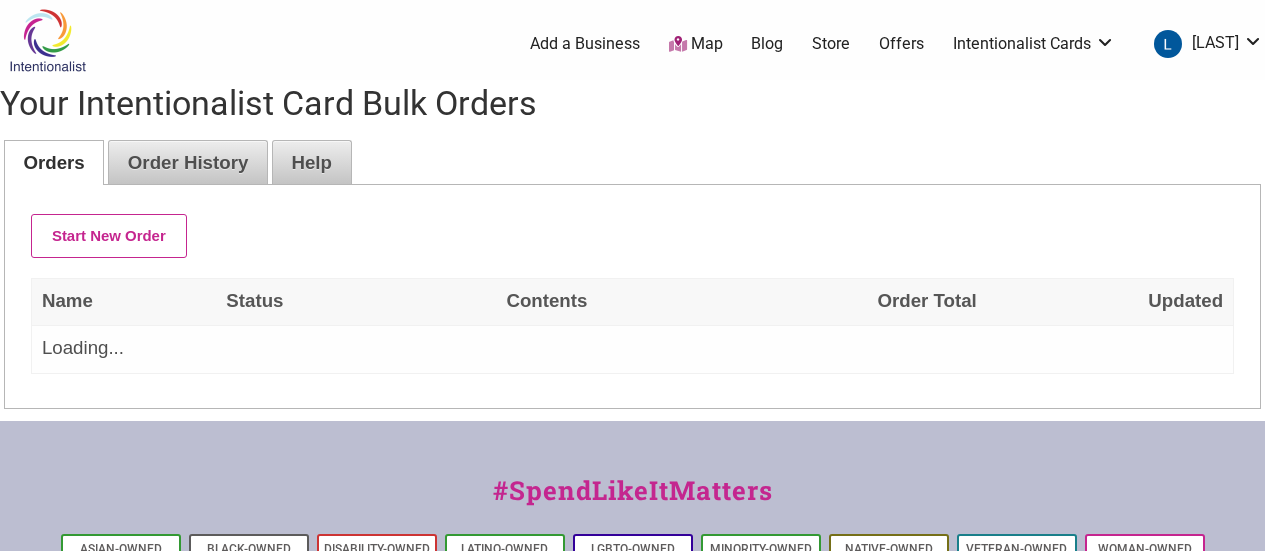 scroll, scrollTop: 21, scrollLeft: 0, axis: vertical 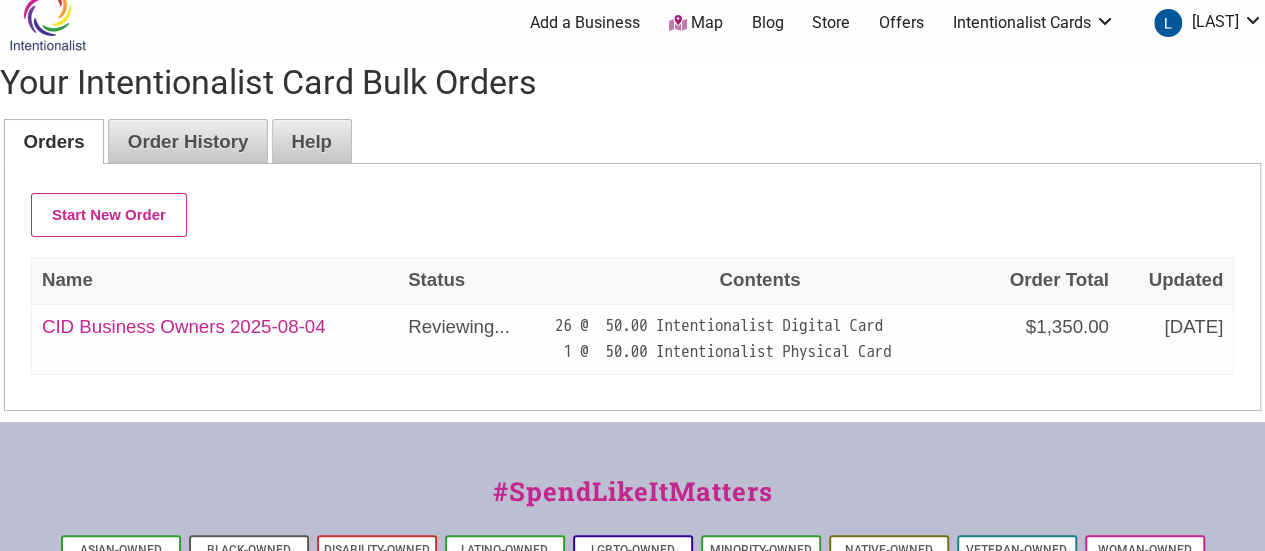 click on "CID Business Owners 2025-08-04" at bounding box center [184, 326] 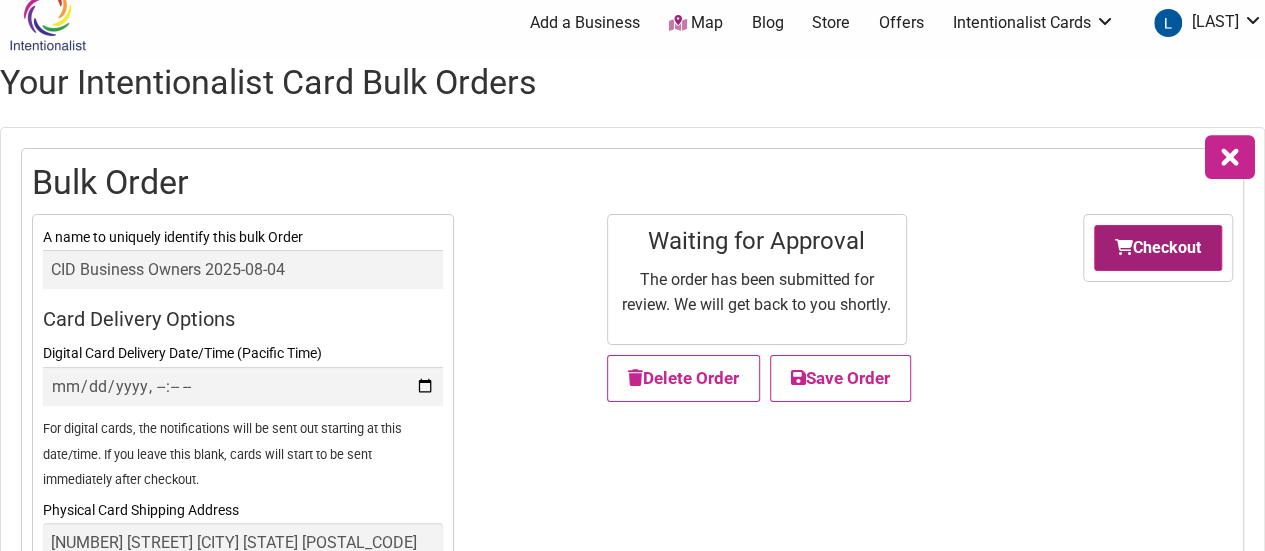 click on "Checkout" at bounding box center (1158, 248) 